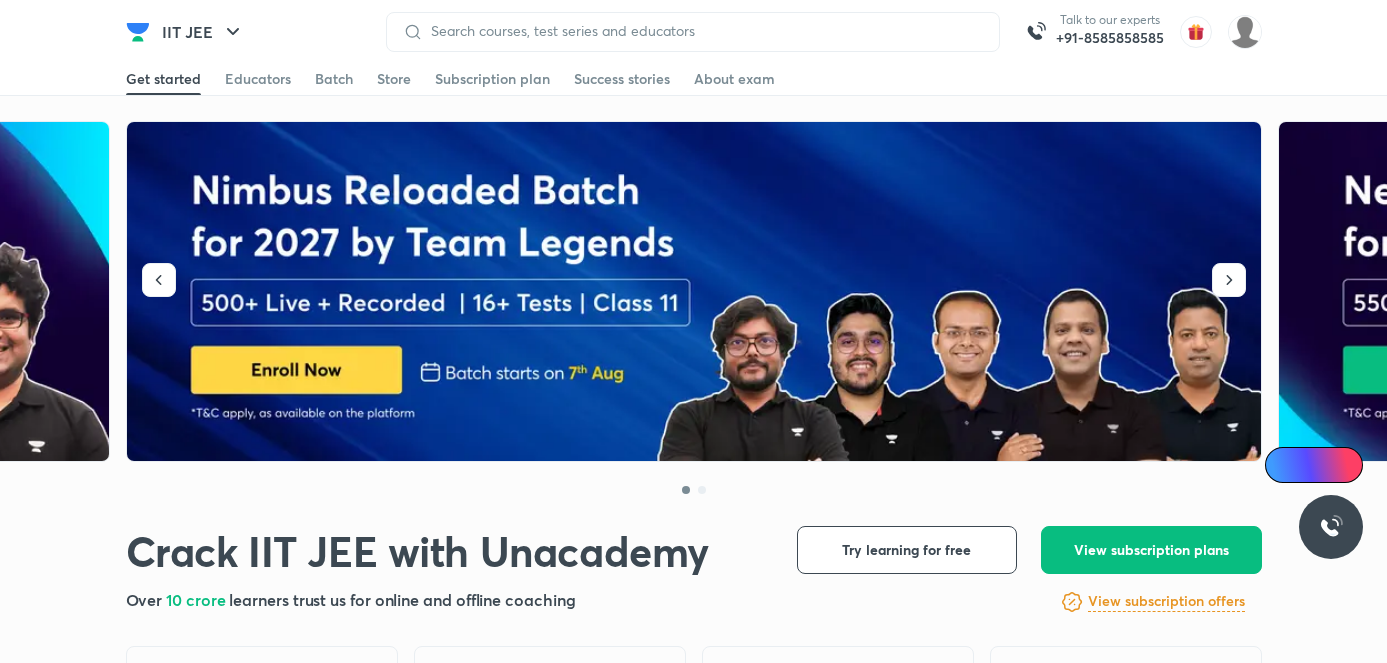 scroll, scrollTop: 0, scrollLeft: 0, axis: both 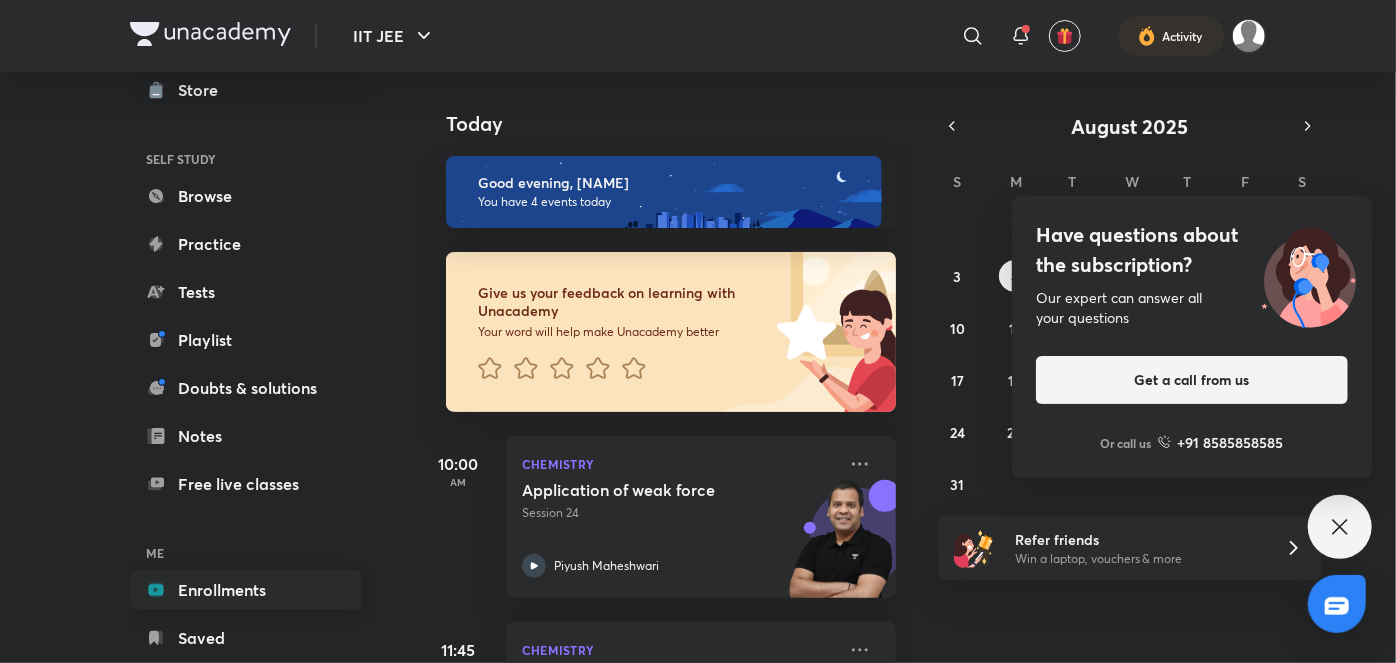 click on "Enrollments" at bounding box center (246, 590) 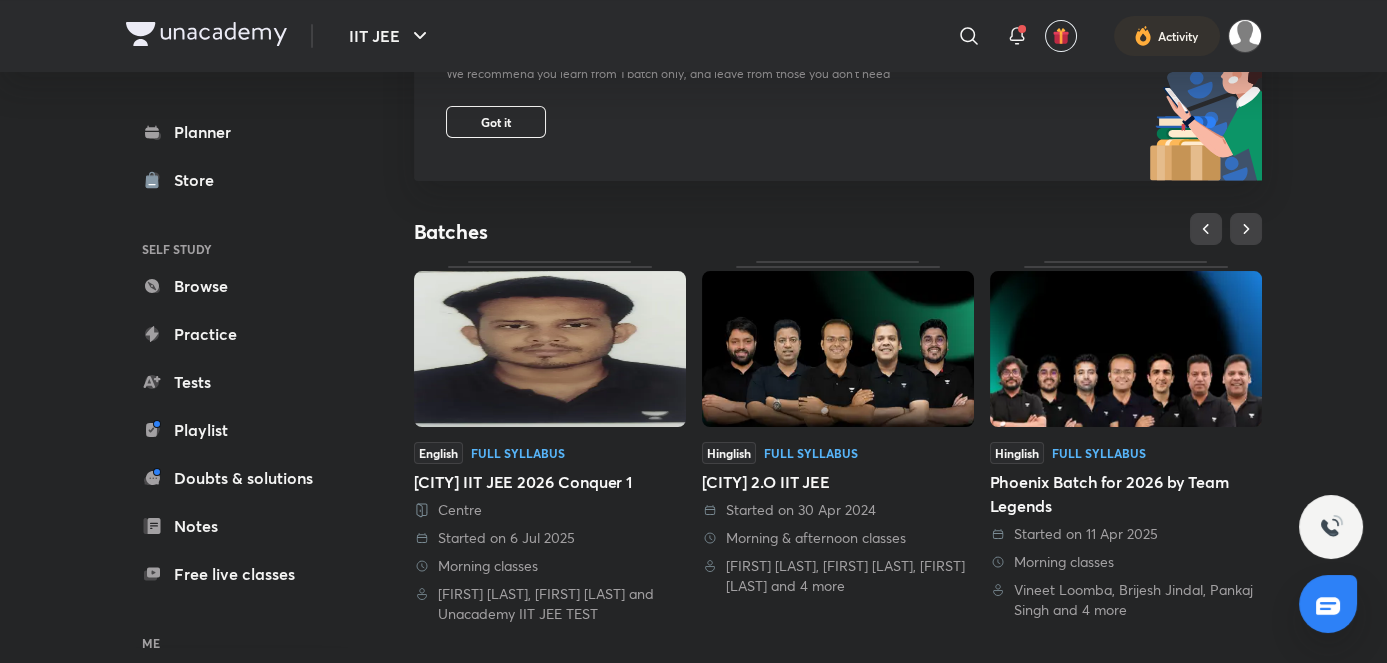 scroll, scrollTop: 272, scrollLeft: 0, axis: vertical 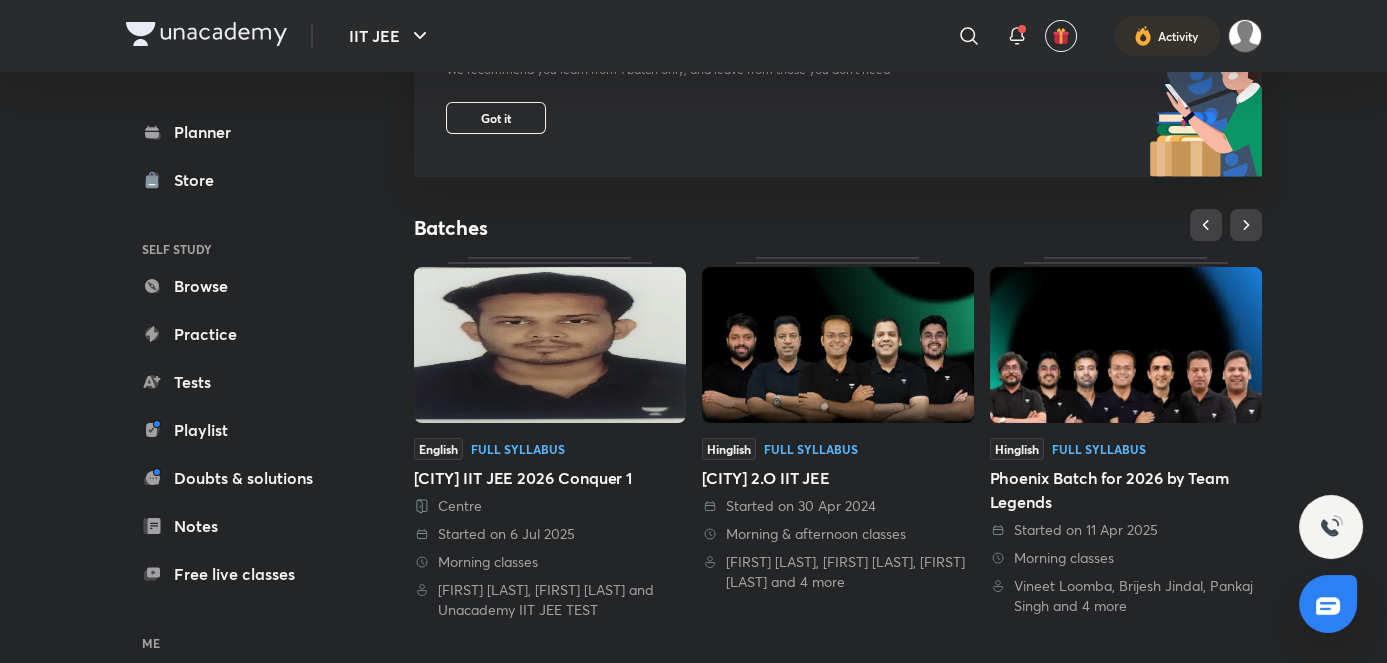 click at bounding box center (838, 345) 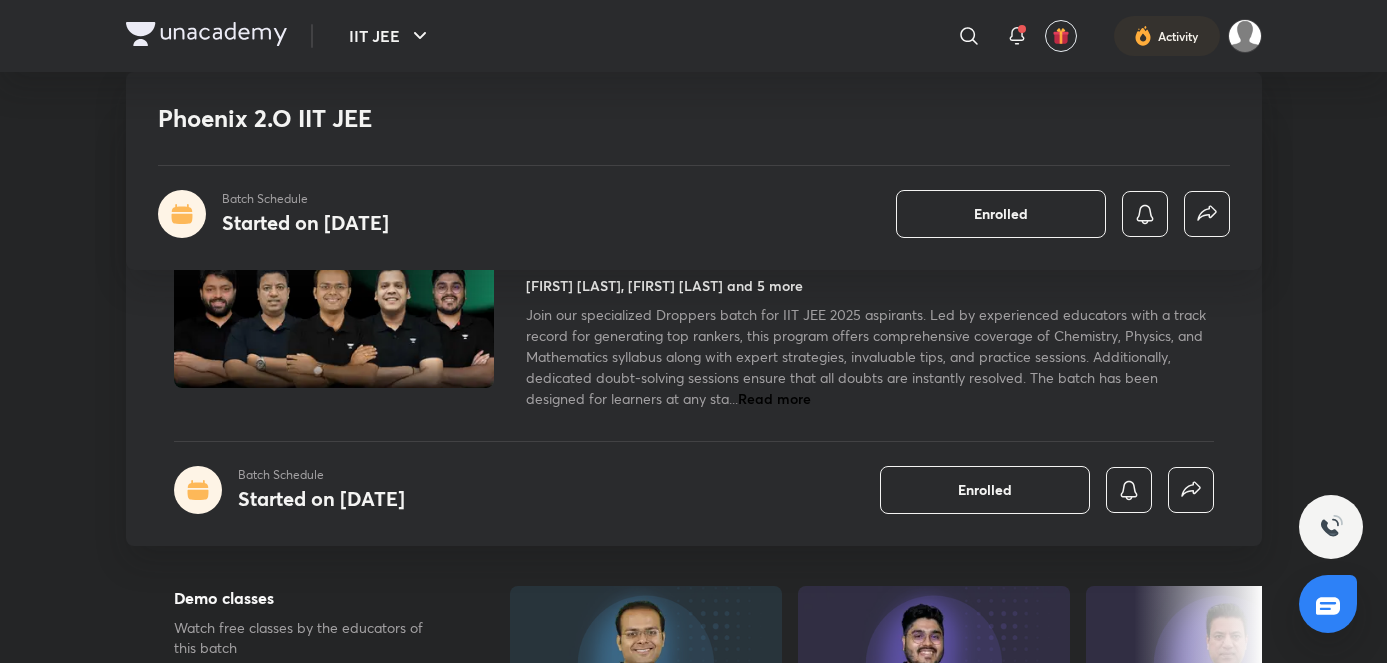scroll, scrollTop: 1272, scrollLeft: 0, axis: vertical 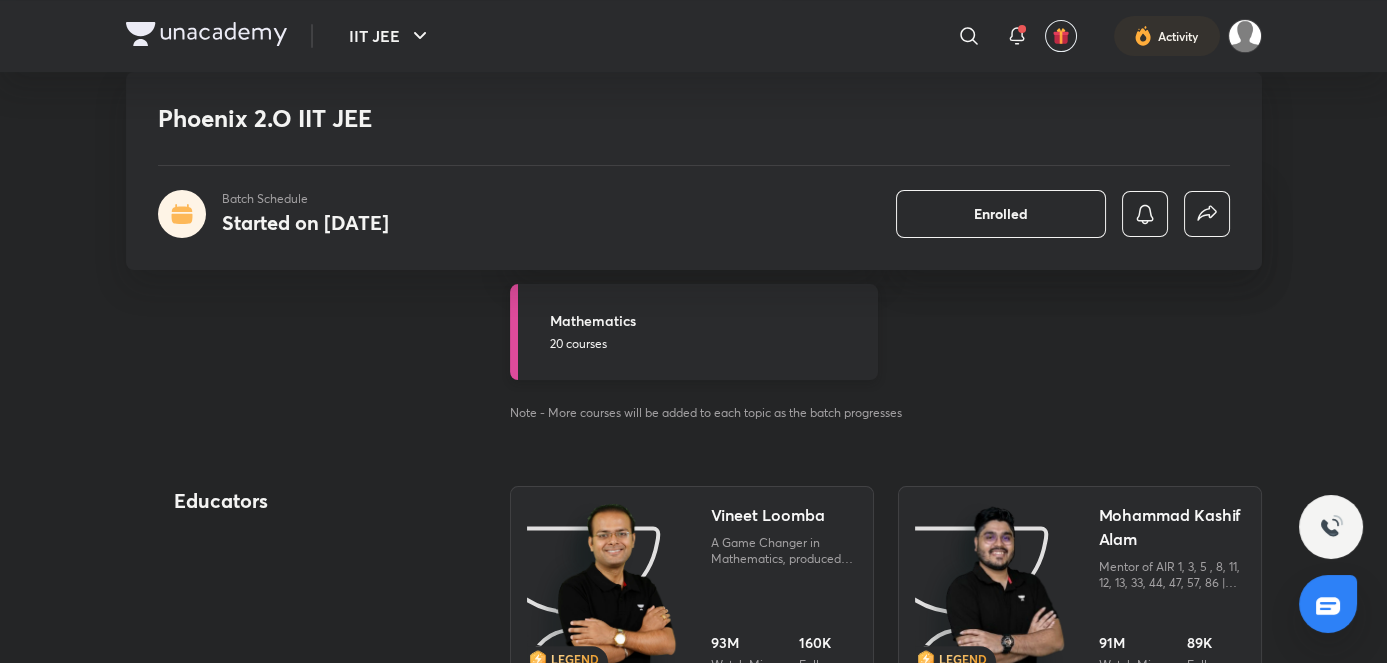 click on "Mathematics 20 courses" at bounding box center (694, 332) 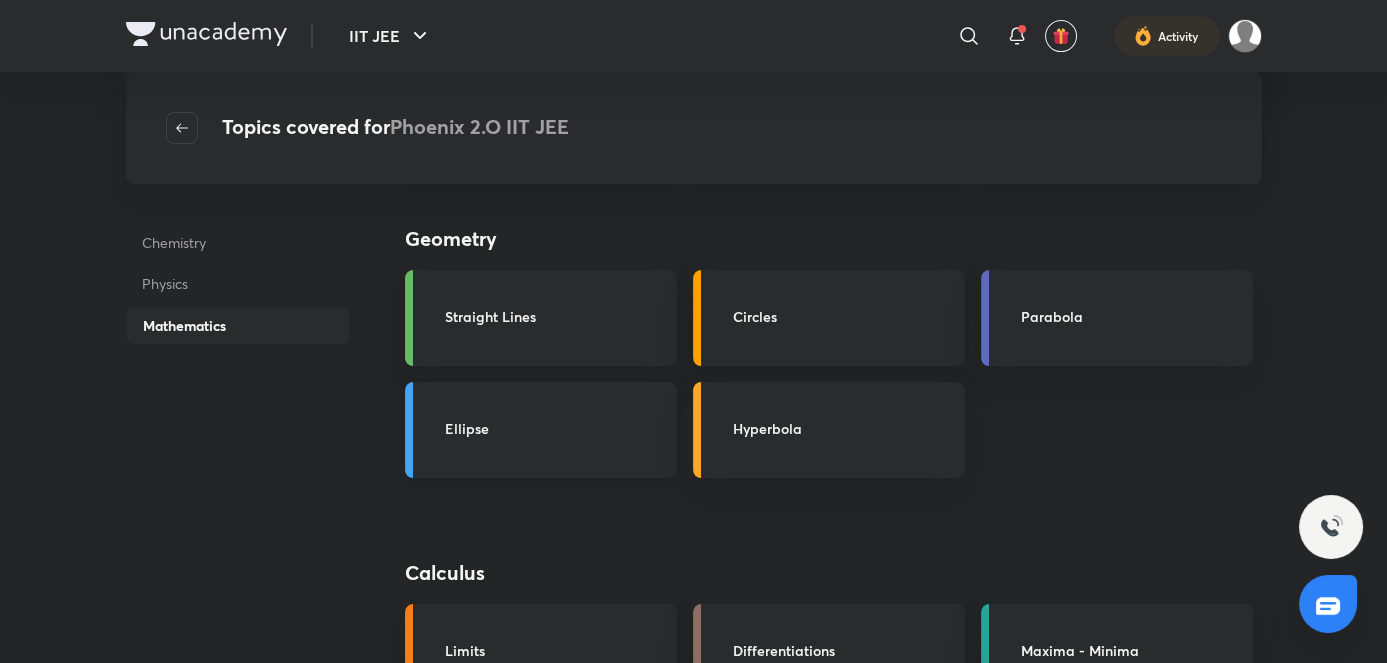 scroll, scrollTop: 1272, scrollLeft: 0, axis: vertical 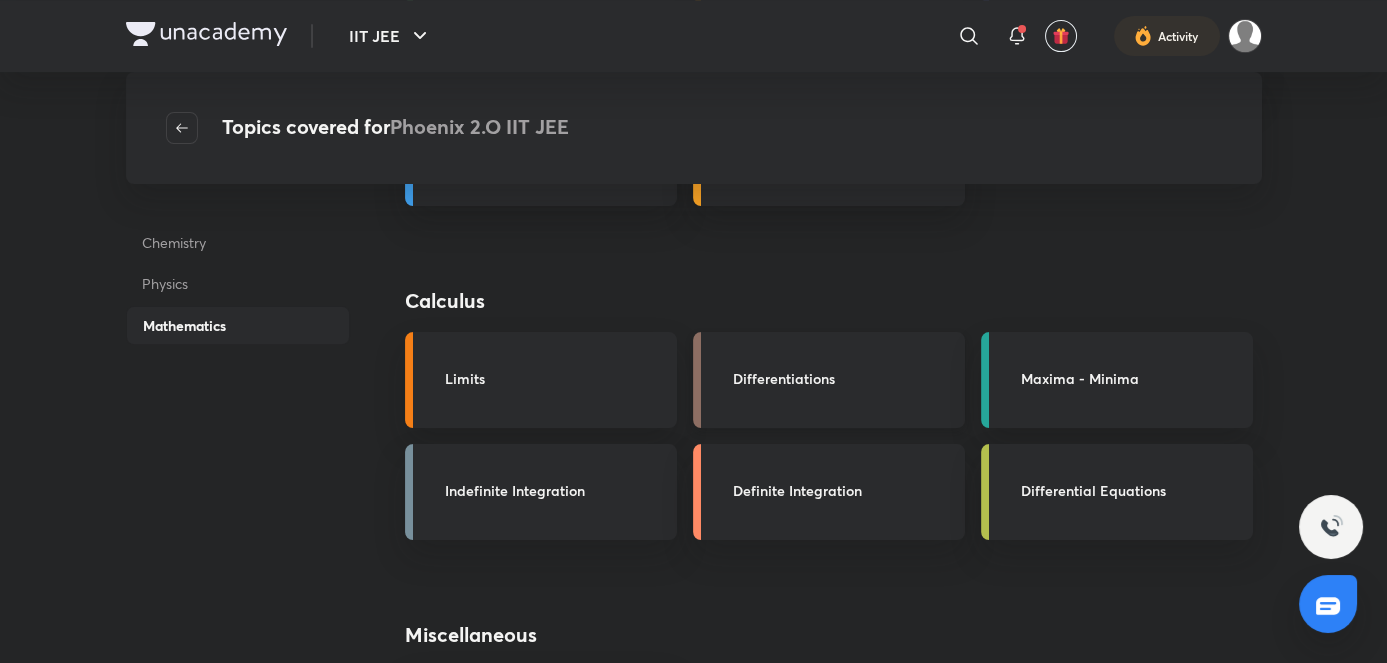 click on "Differentiations" at bounding box center (843, 378) 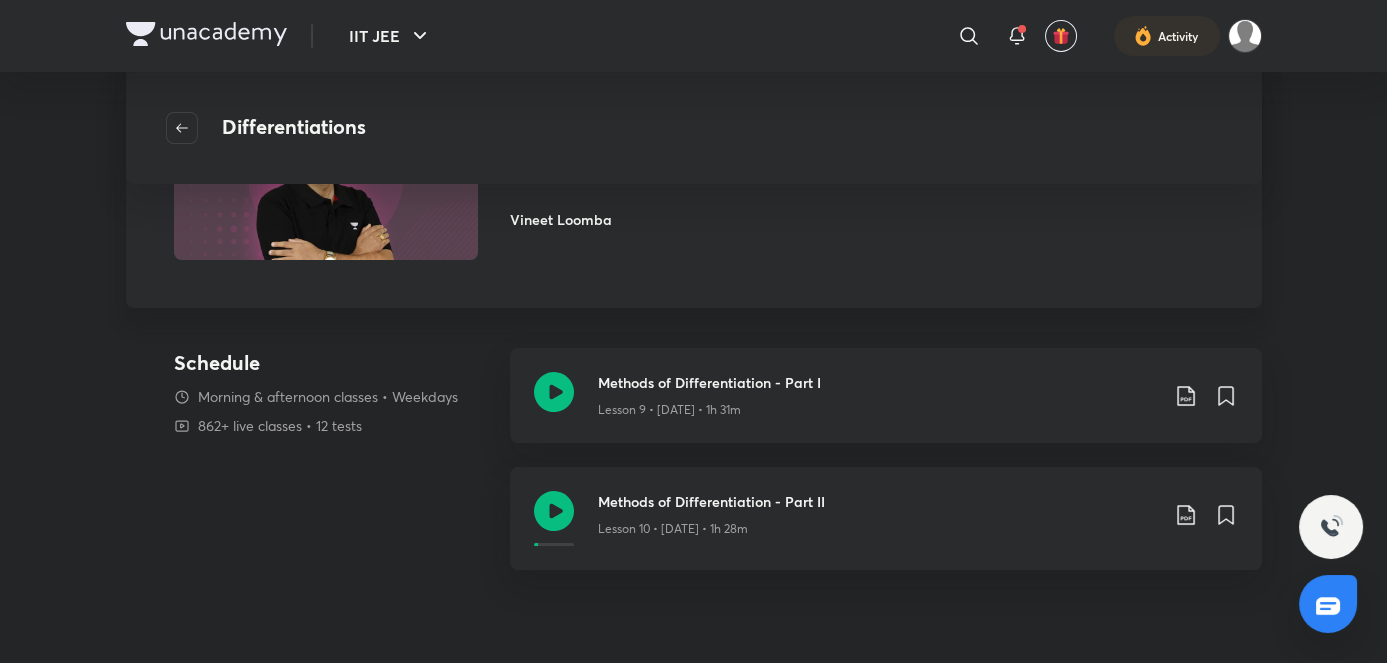 scroll, scrollTop: 90, scrollLeft: 0, axis: vertical 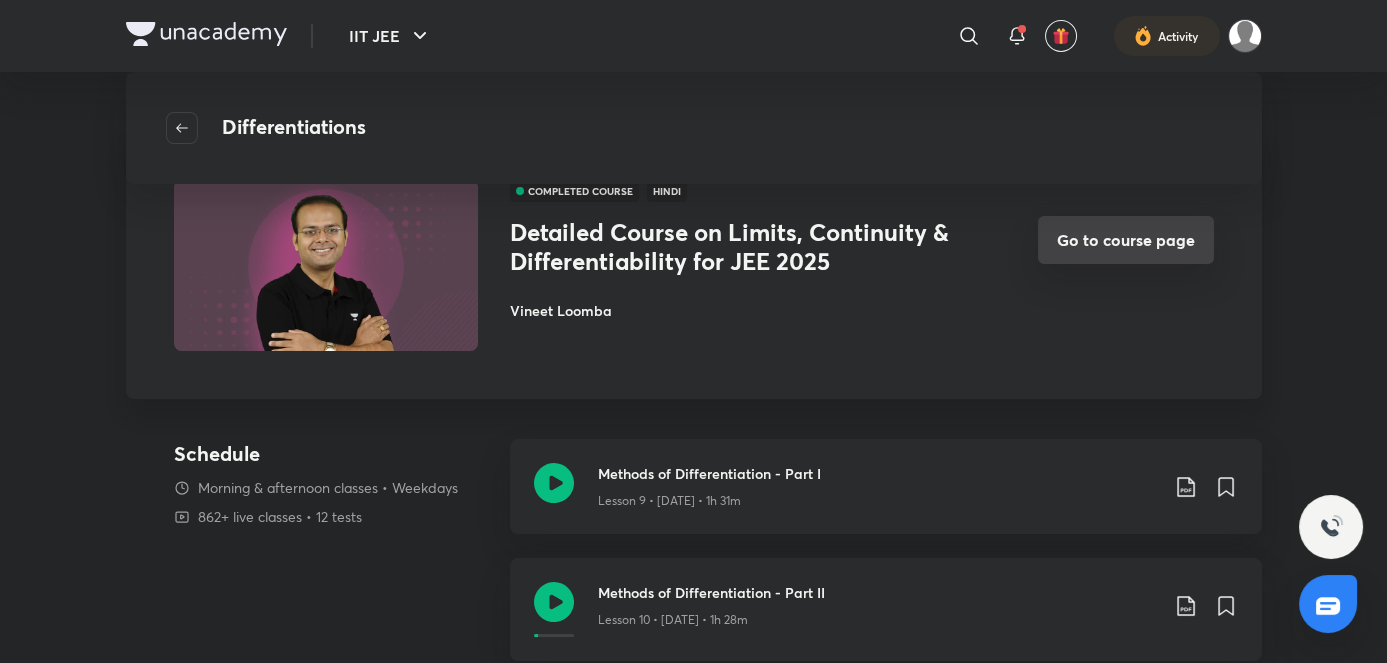 click on "Go to course page" at bounding box center (1126, 240) 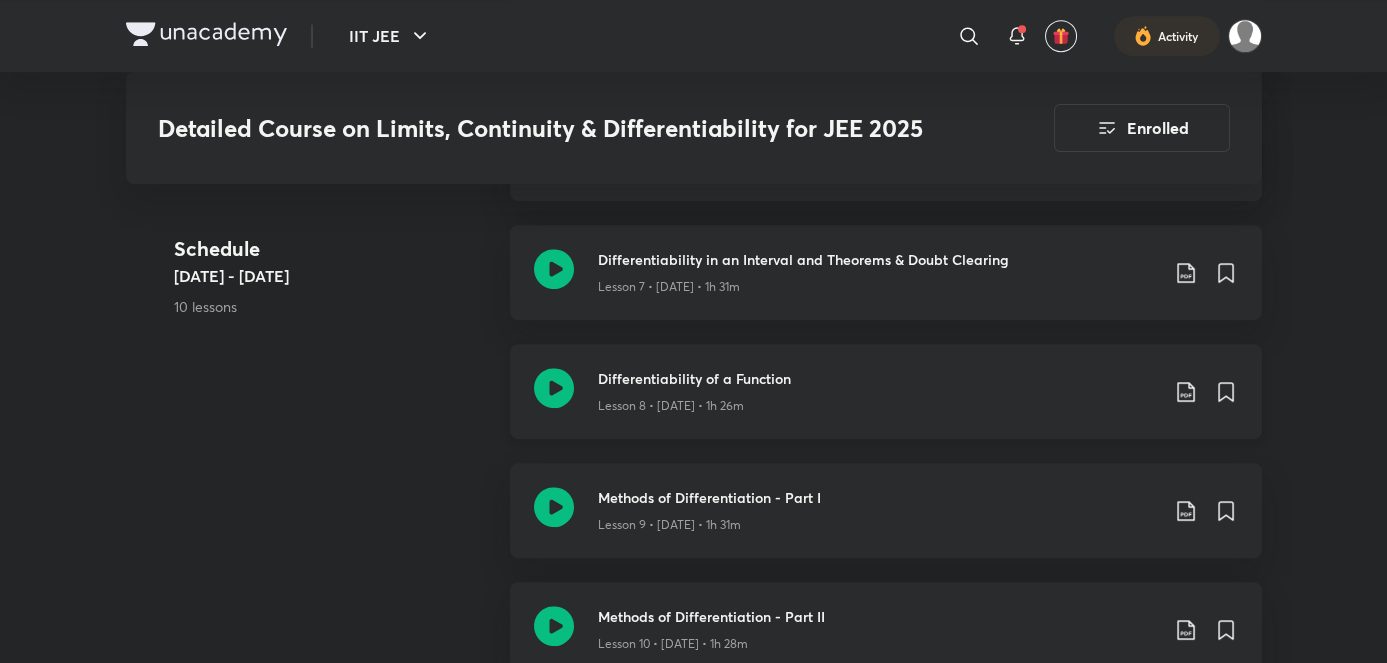 scroll, scrollTop: 1909, scrollLeft: 0, axis: vertical 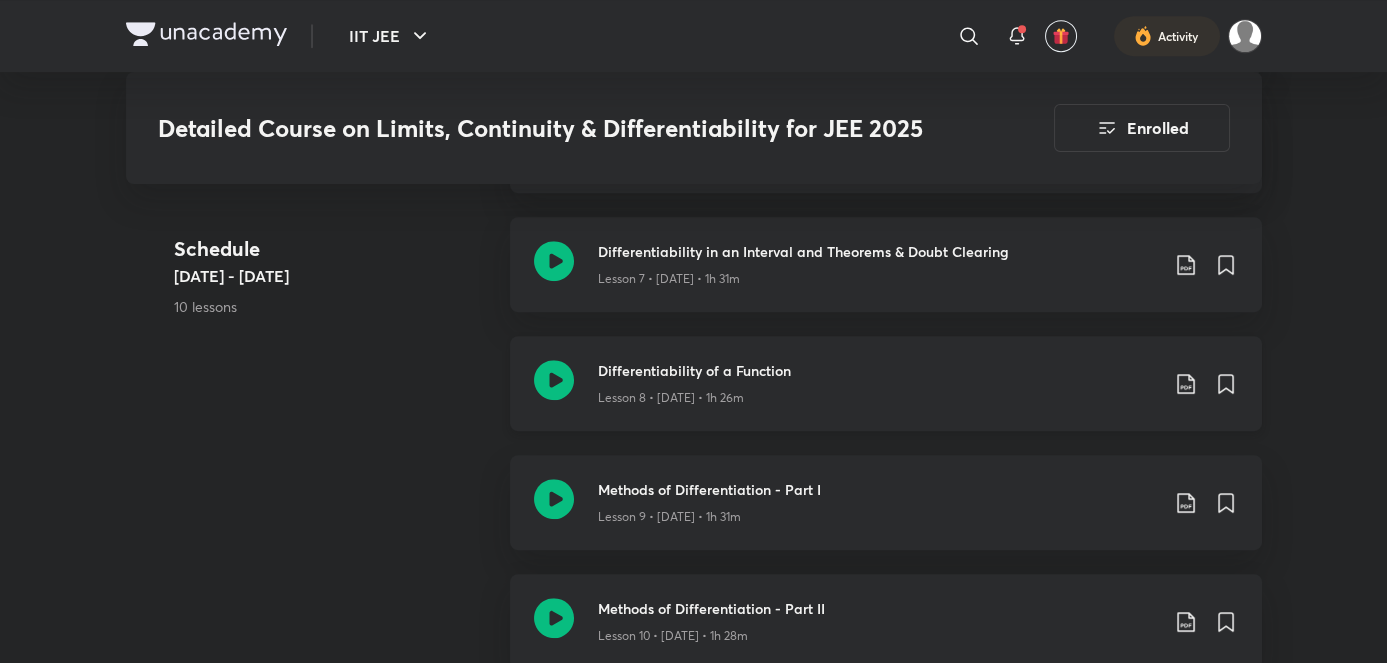 click 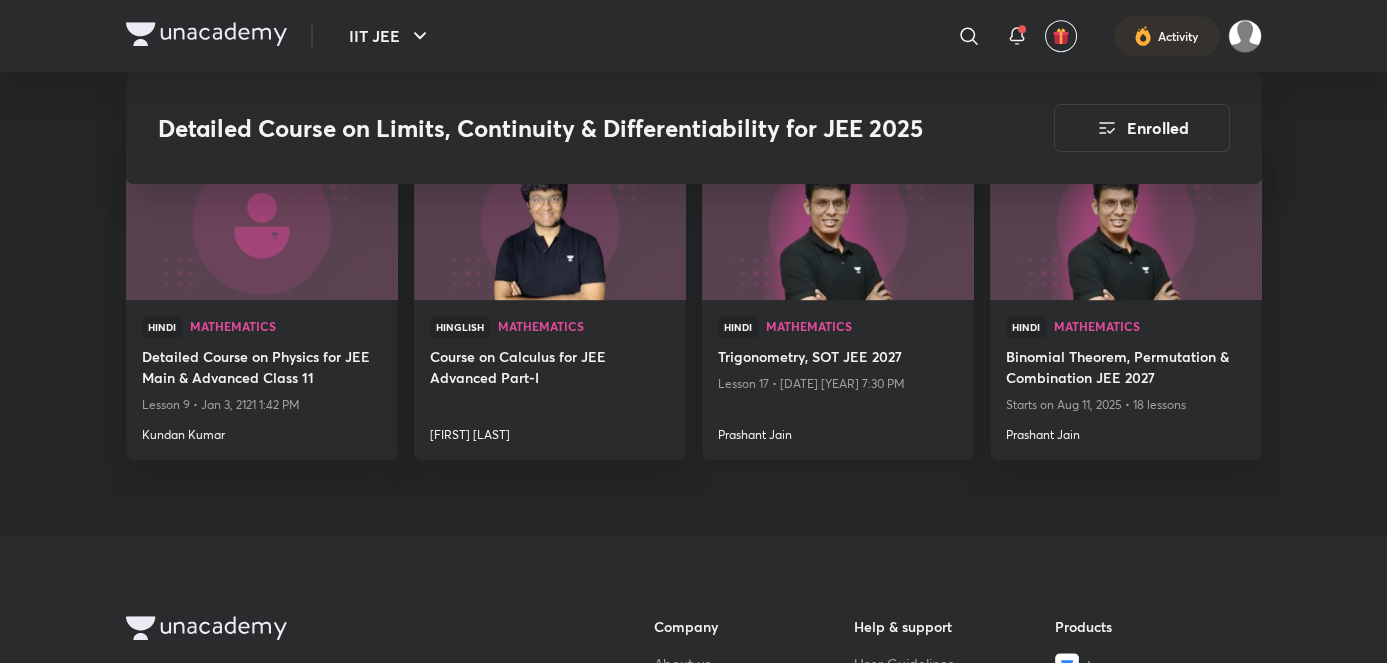 scroll, scrollTop: 2636, scrollLeft: 0, axis: vertical 